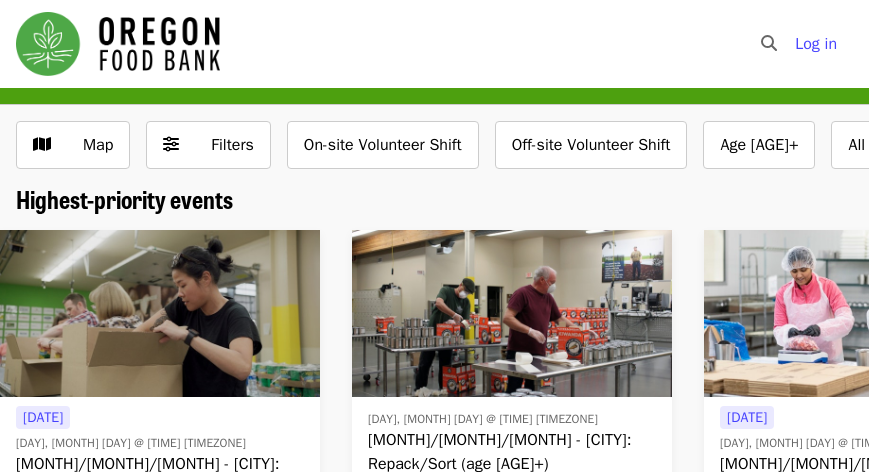 scroll, scrollTop: 0, scrollLeft: 0, axis: both 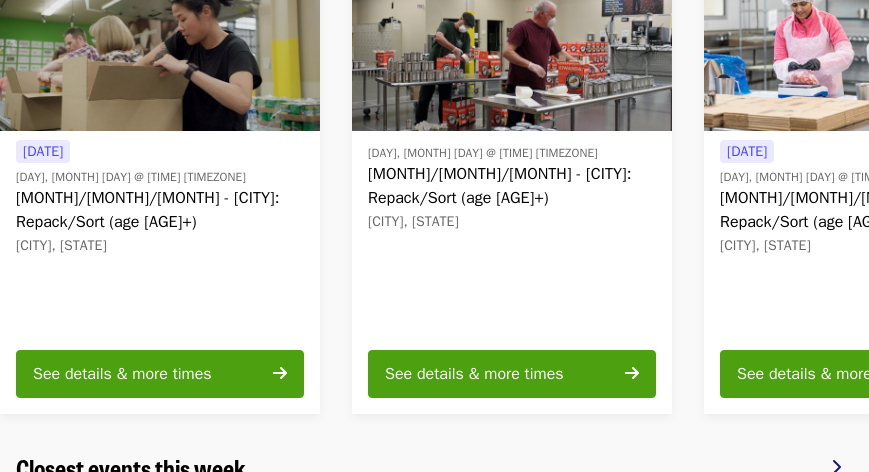 click at bounding box center (836, 467) 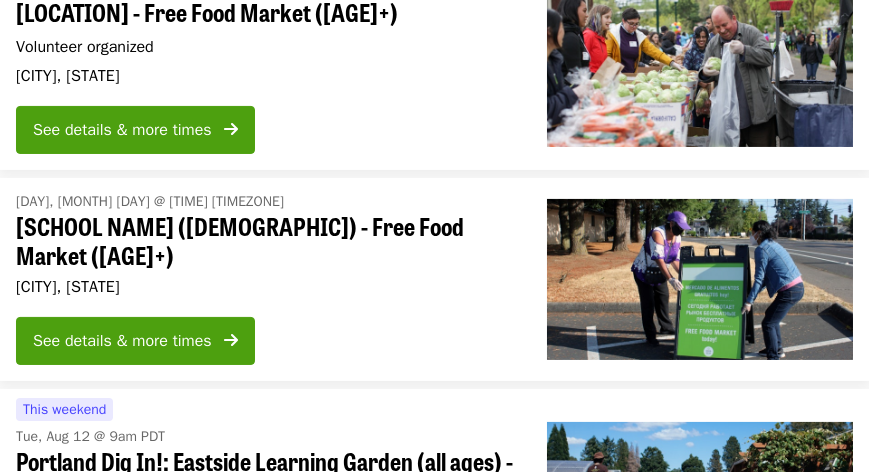 scroll, scrollTop: 1588, scrollLeft: 0, axis: vertical 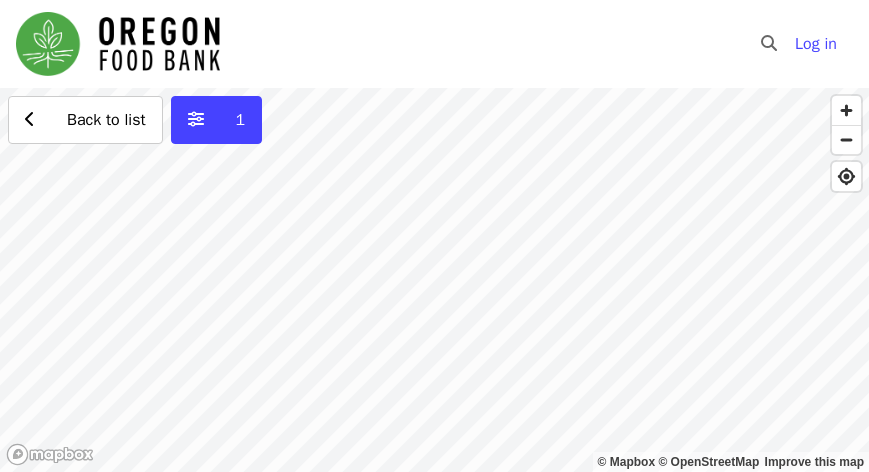 click on "Back to list 1" at bounding box center (434, 280) 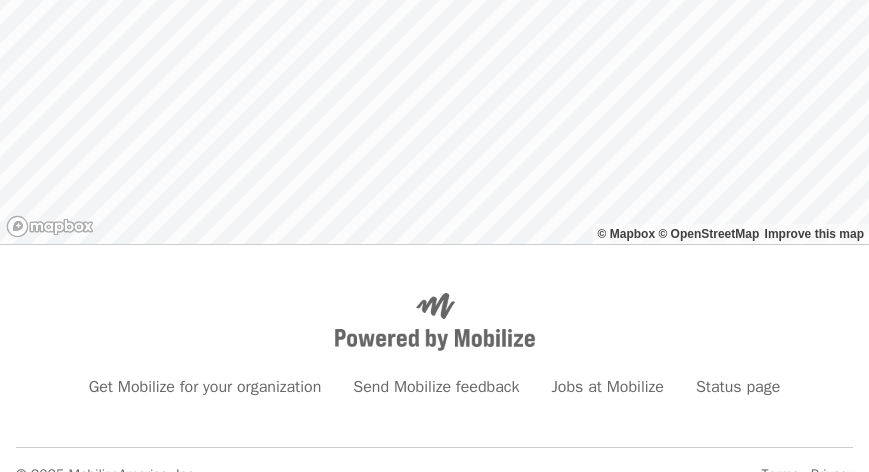 scroll, scrollTop: 256, scrollLeft: 0, axis: vertical 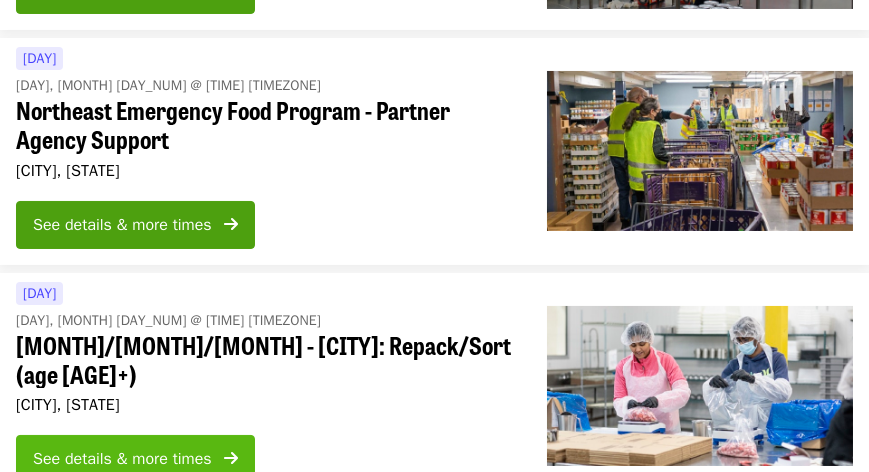 click on "See details & more times" at bounding box center (122, 459) 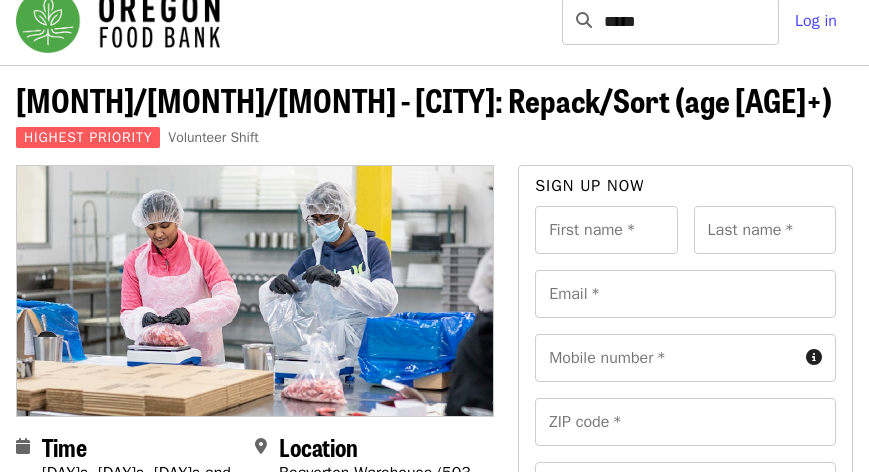 scroll, scrollTop: 0, scrollLeft: 0, axis: both 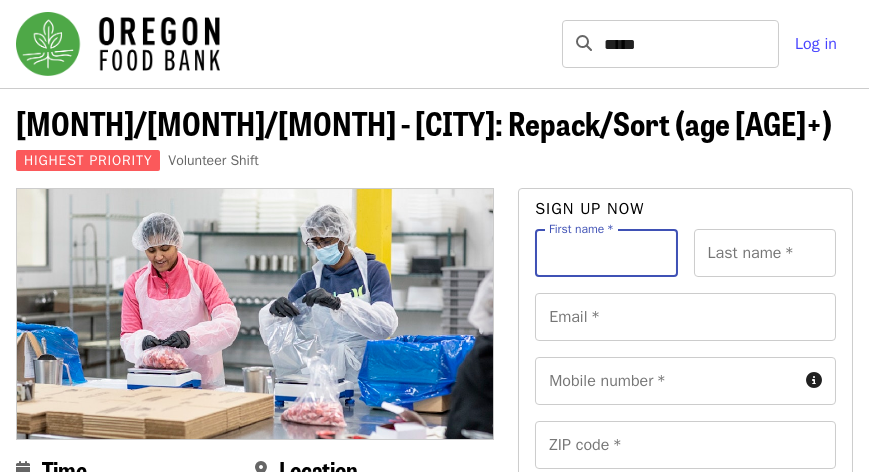 click on "First name   *" at bounding box center [606, 253] 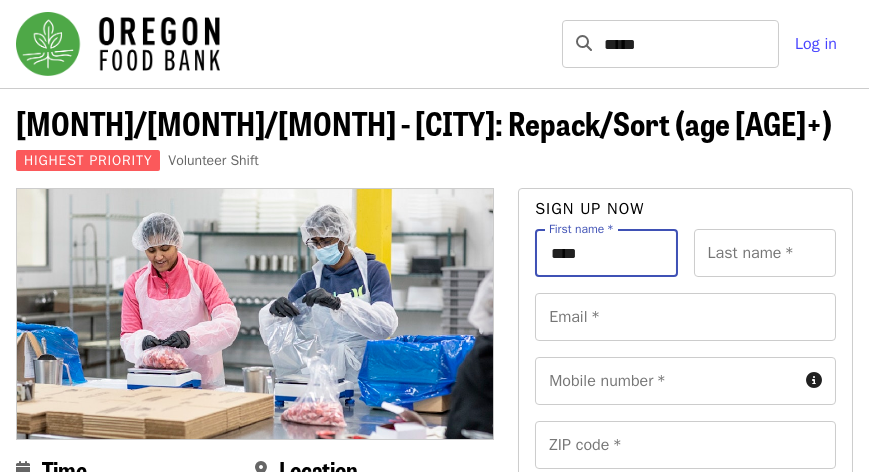 type on "****" 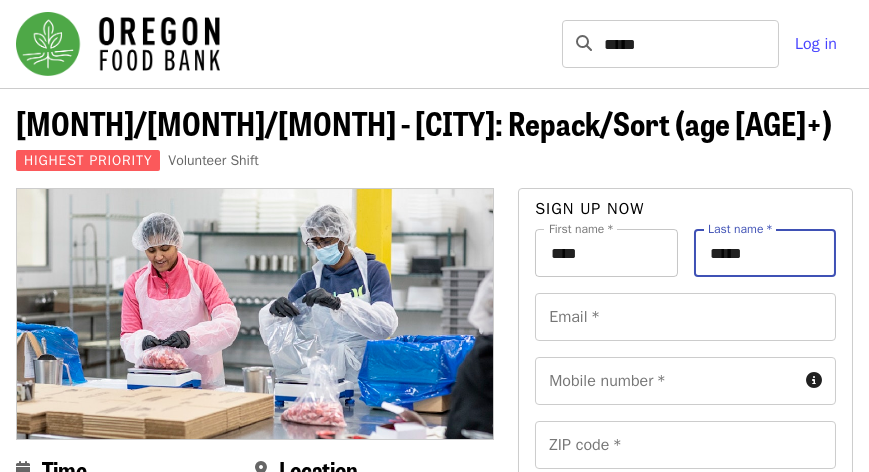 type on "*****" 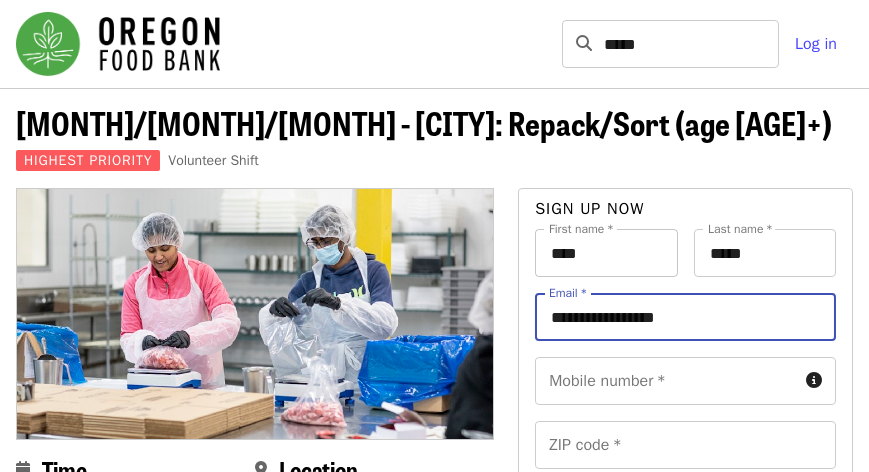 type on "**********" 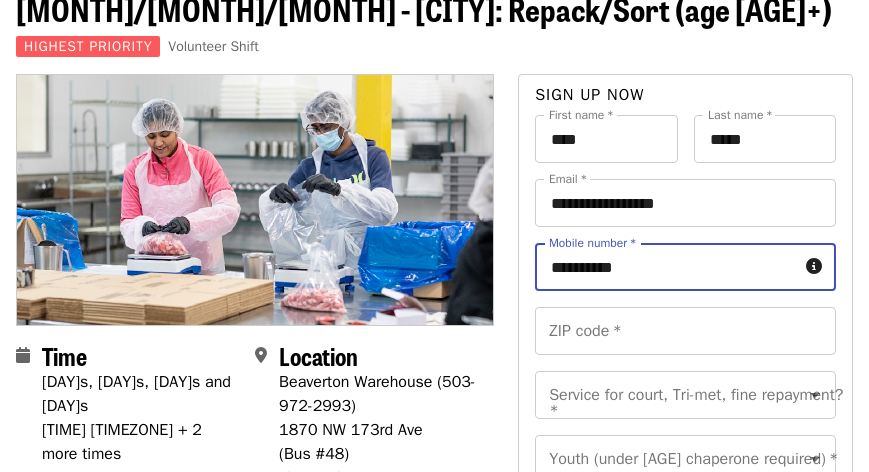 scroll, scrollTop: 121, scrollLeft: 0, axis: vertical 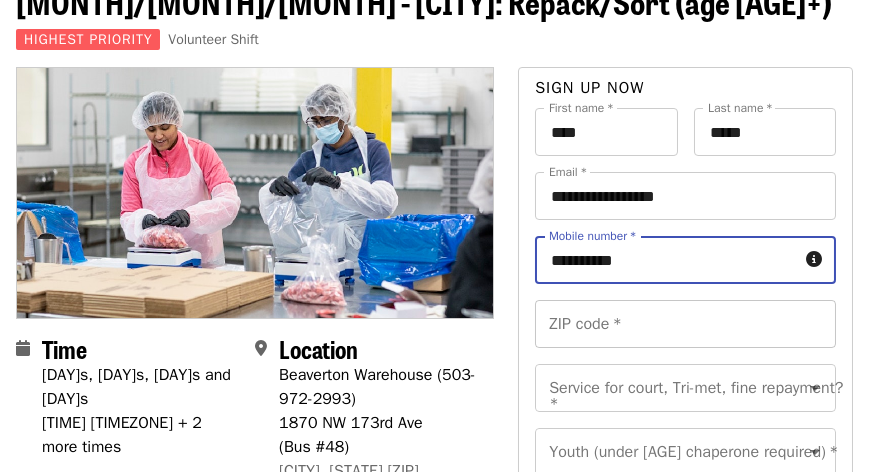 type on "**********" 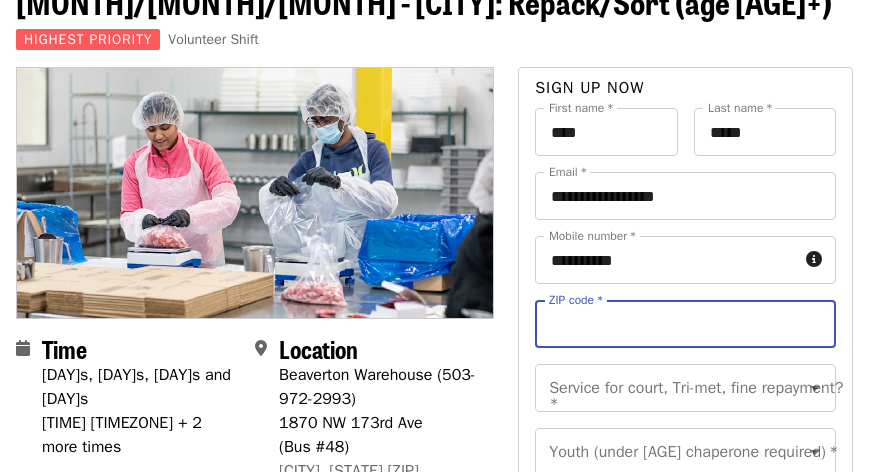 click on "ZIP code   *" at bounding box center (685, 324) 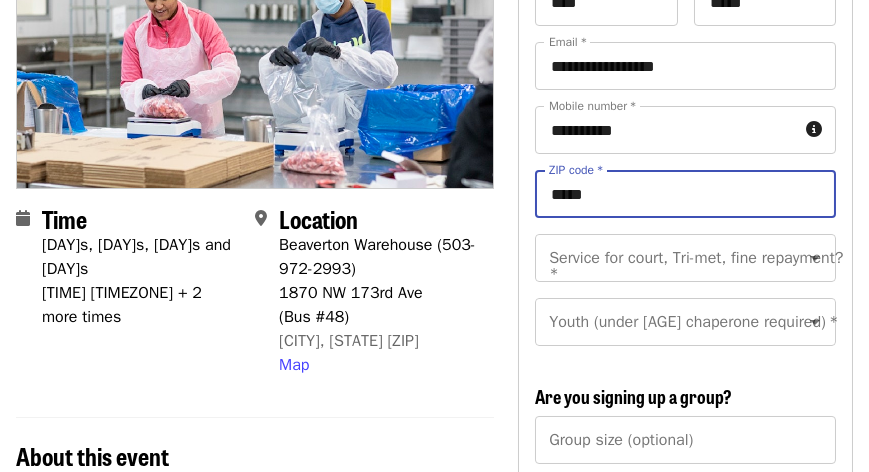 scroll, scrollTop: 281, scrollLeft: 0, axis: vertical 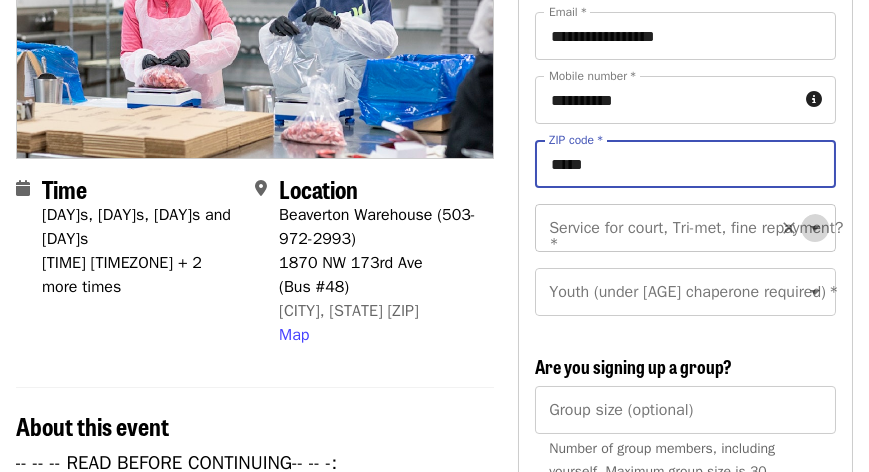 click 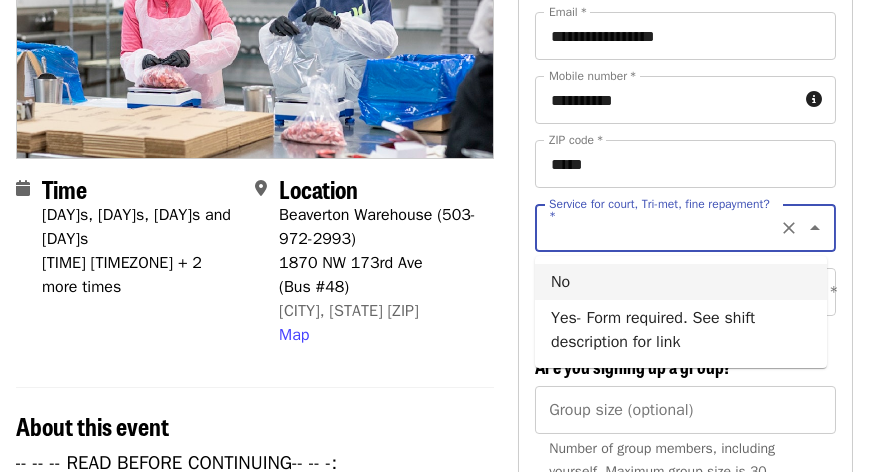 click on "No" at bounding box center [681, 282] 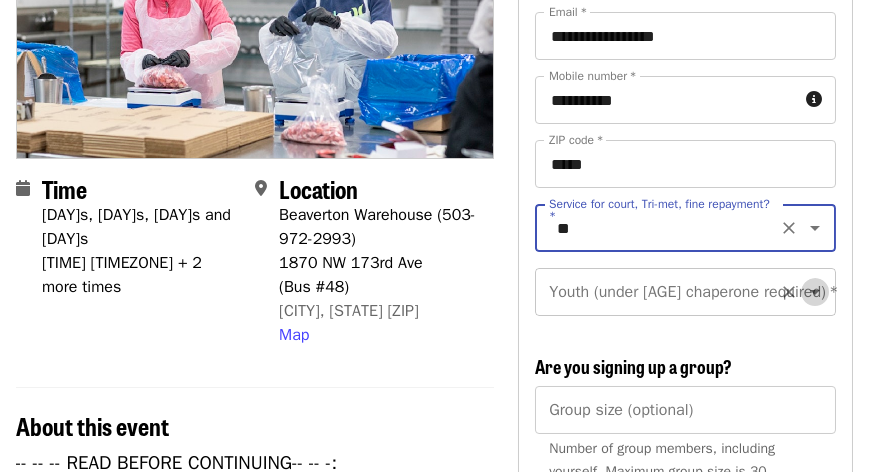 click 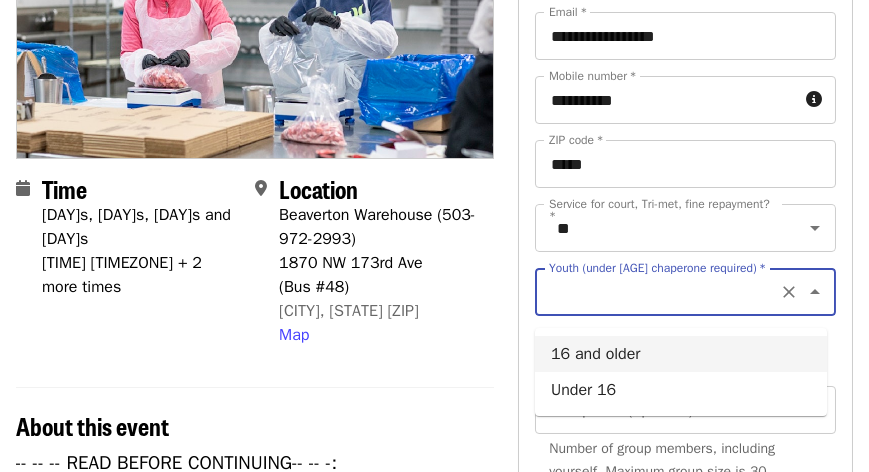 click on "16 and older" at bounding box center (681, 354) 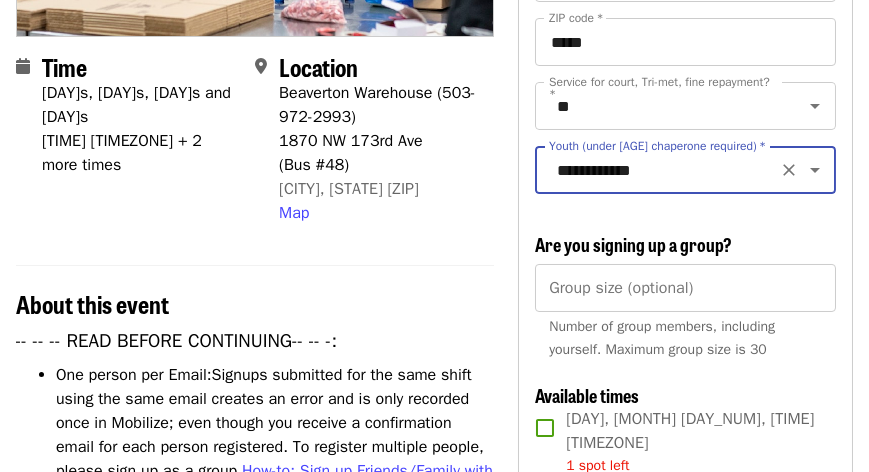 scroll, scrollTop: 411, scrollLeft: 0, axis: vertical 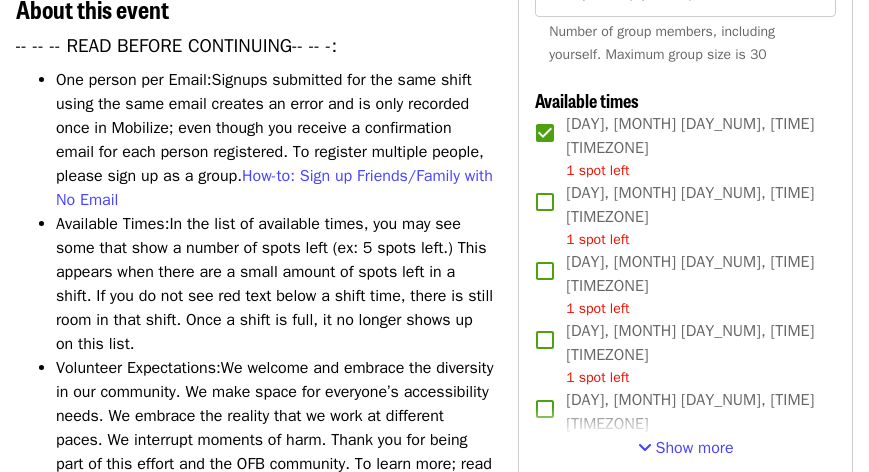 click on "Attend as Lois" at bounding box center [685, 500] 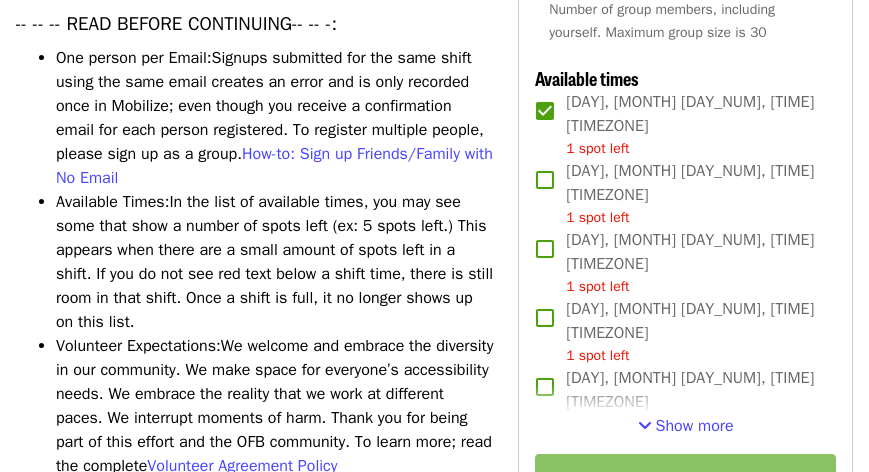 scroll, scrollTop: 743, scrollLeft: 0, axis: vertical 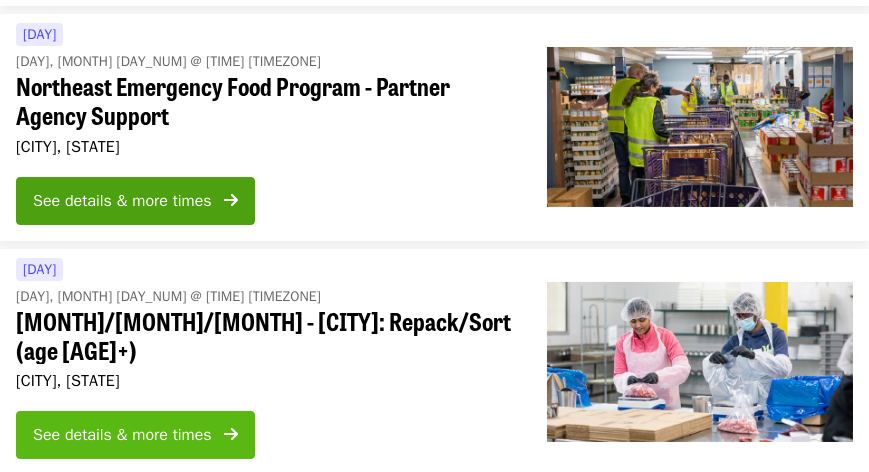 click on "See details & more times" at bounding box center [122, 435] 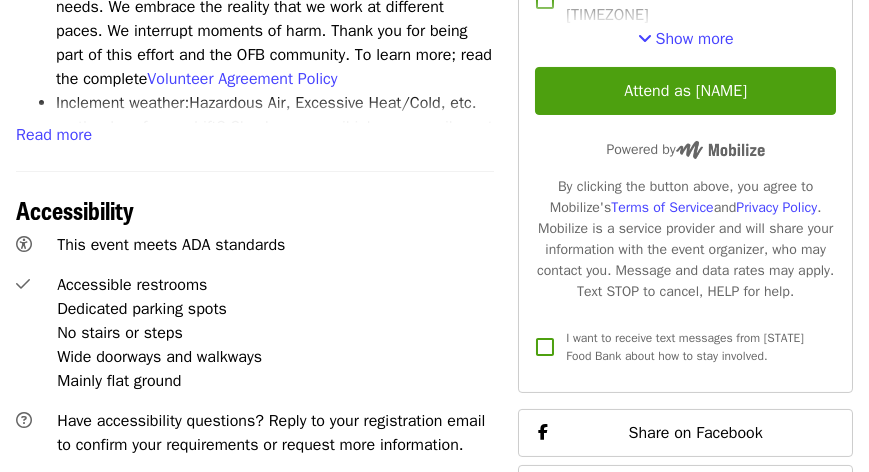scroll, scrollTop: 0, scrollLeft: 0, axis: both 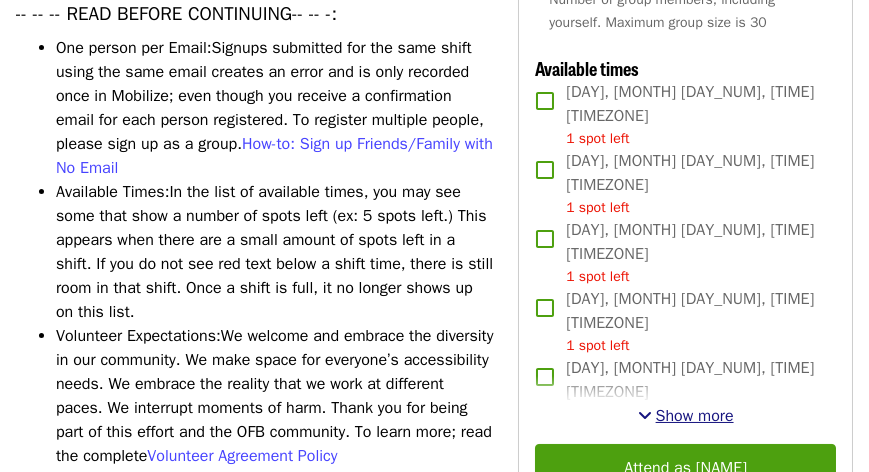 click at bounding box center (645, 415) 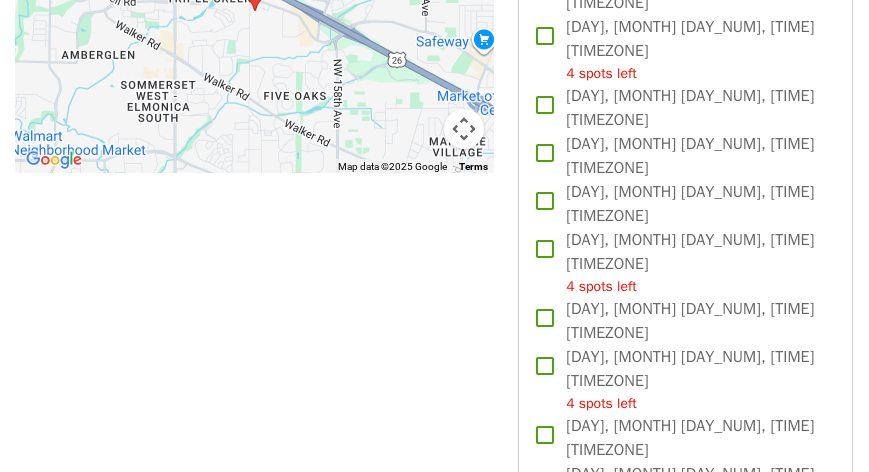 scroll, scrollTop: 1941, scrollLeft: 0, axis: vertical 